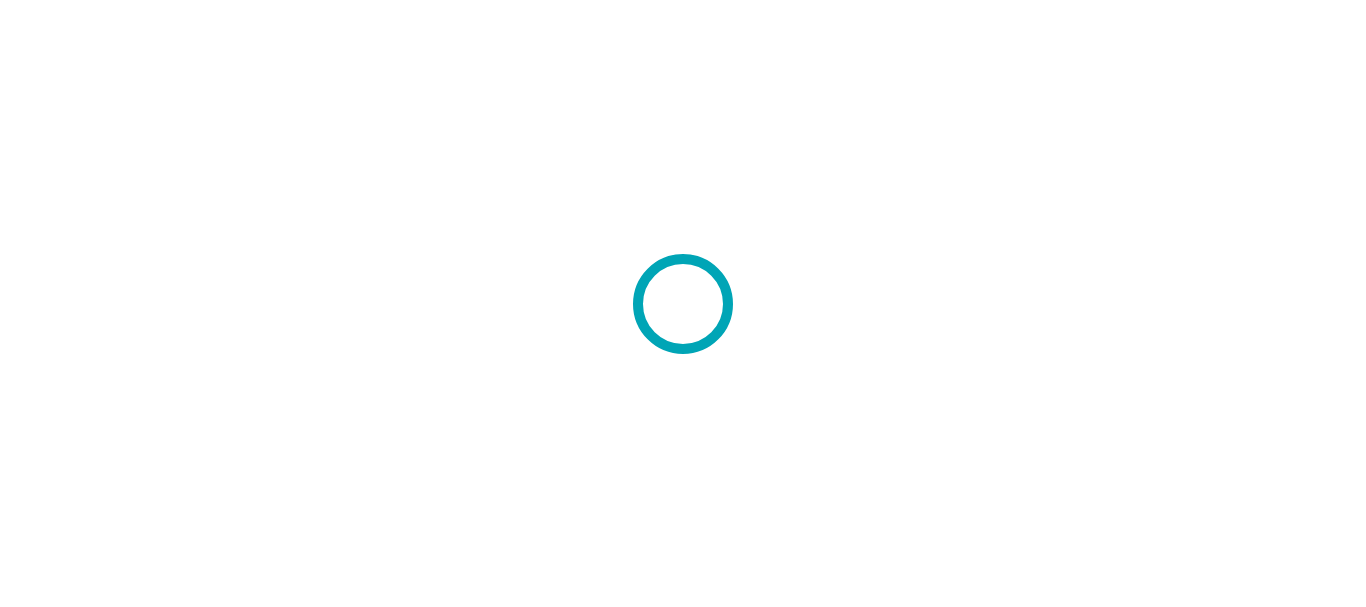 scroll, scrollTop: 0, scrollLeft: 0, axis: both 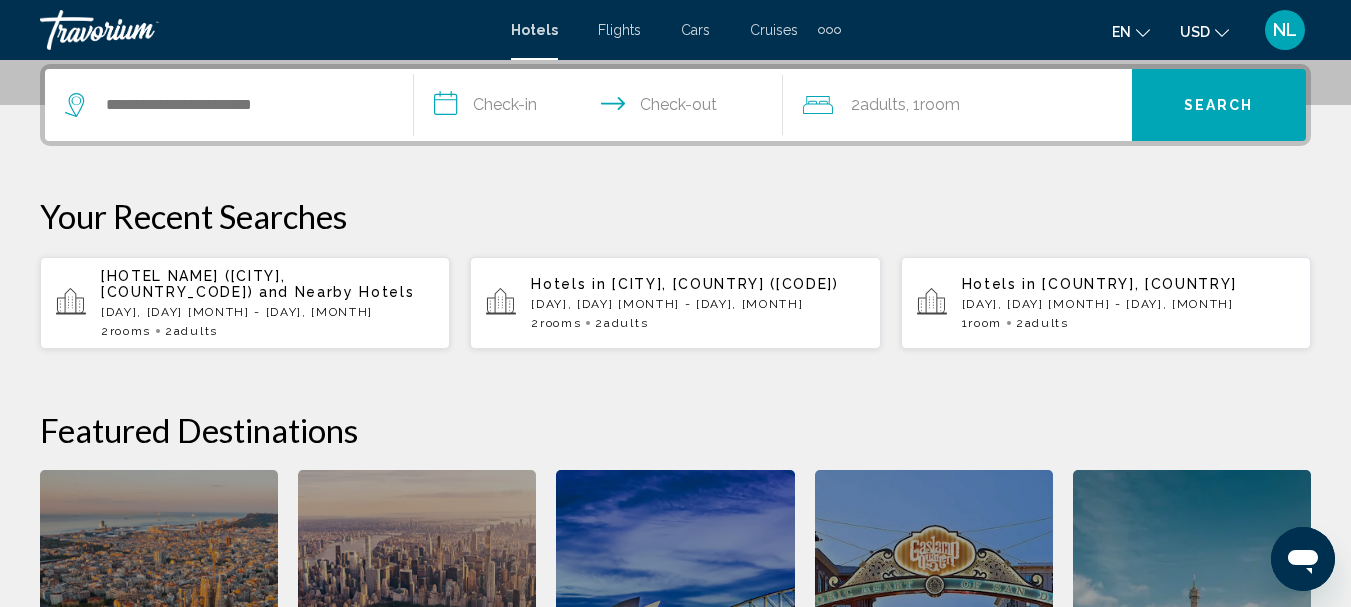 click on "and Nearby Hotels" at bounding box center (337, 292) 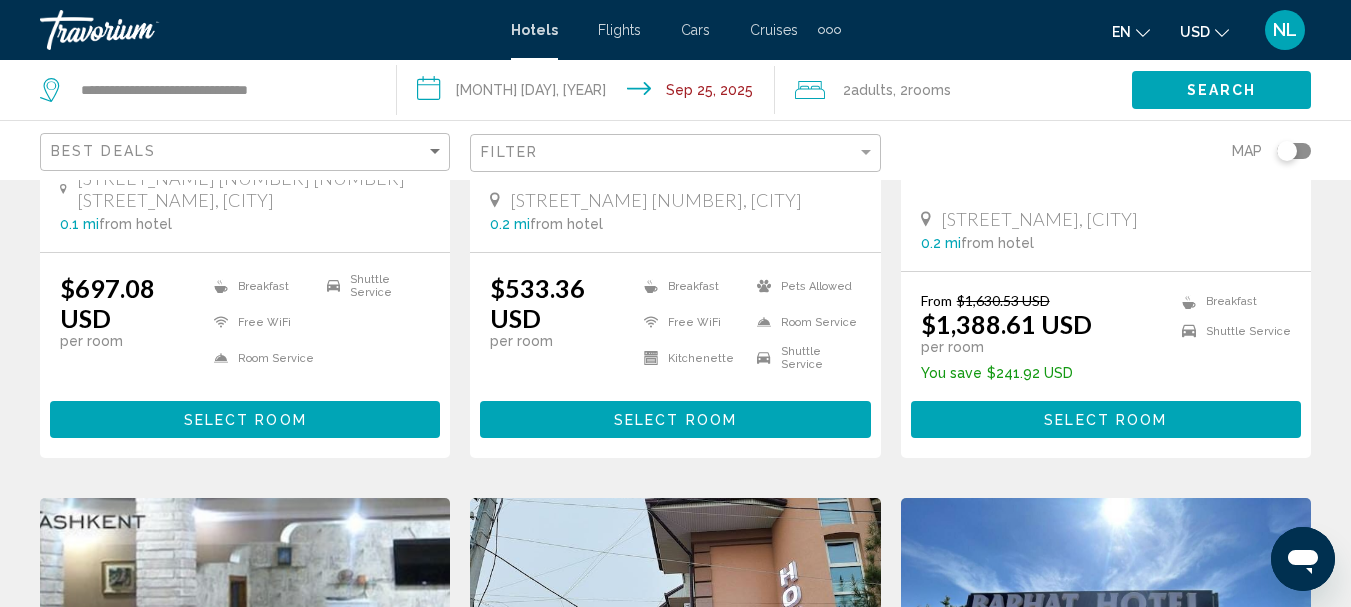 scroll, scrollTop: 0, scrollLeft: 0, axis: both 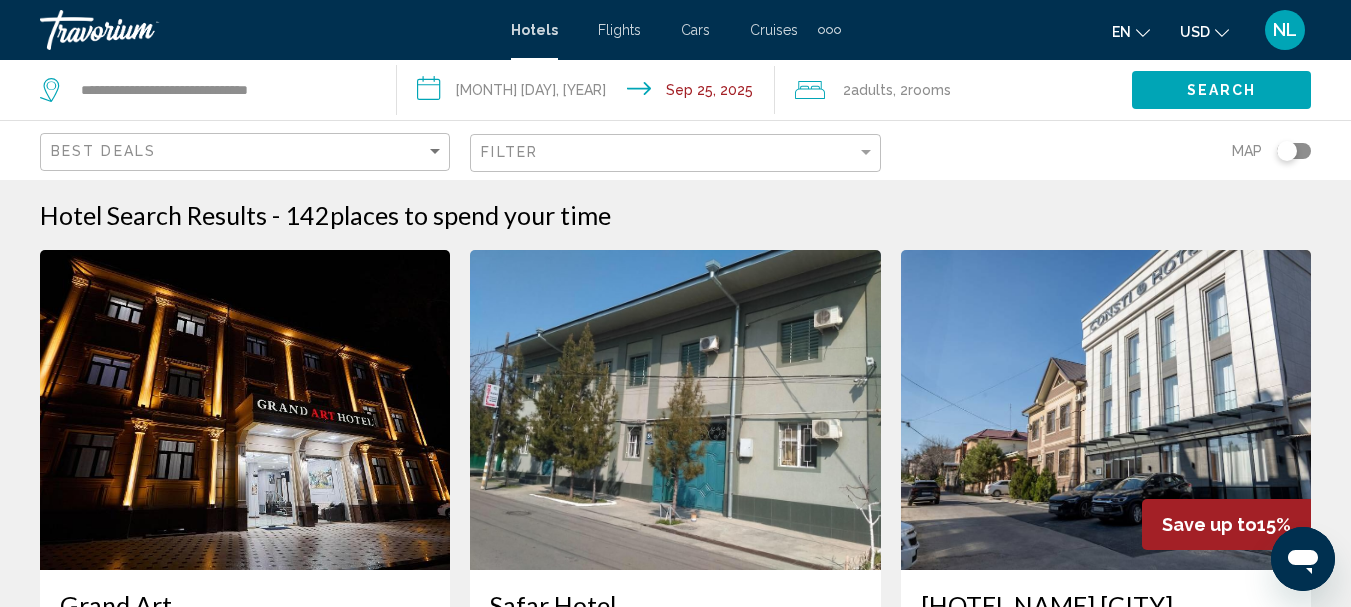 click on "Cruises" at bounding box center [774, 30] 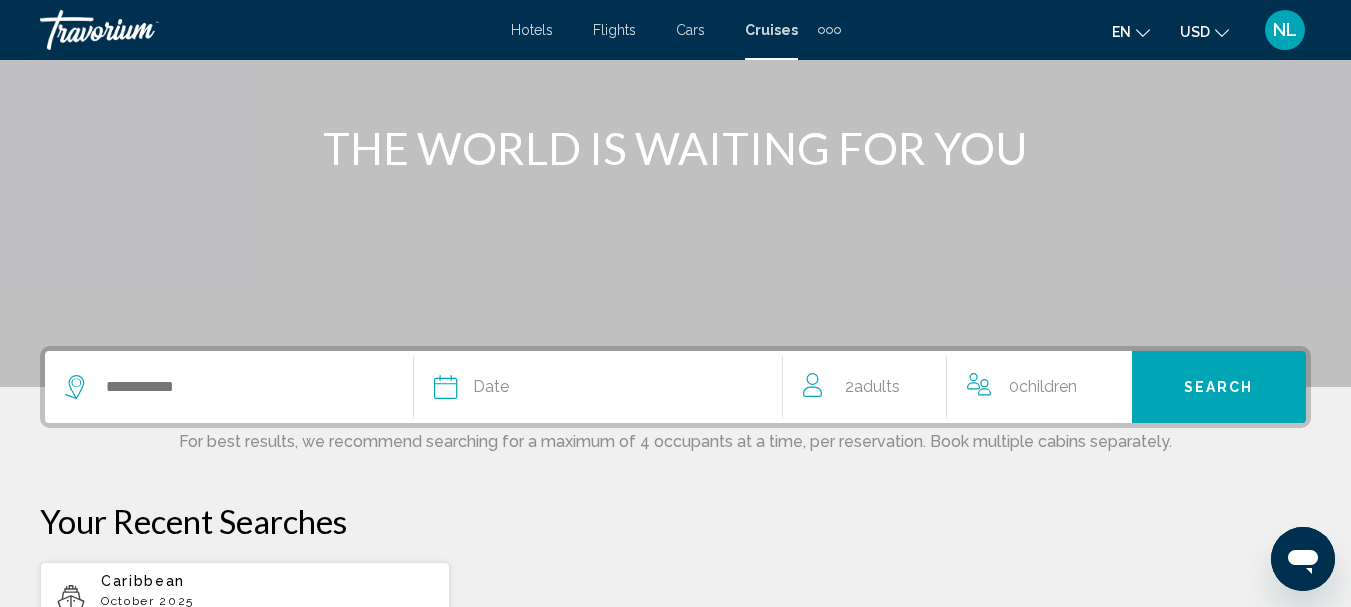 scroll, scrollTop: 231, scrollLeft: 0, axis: vertical 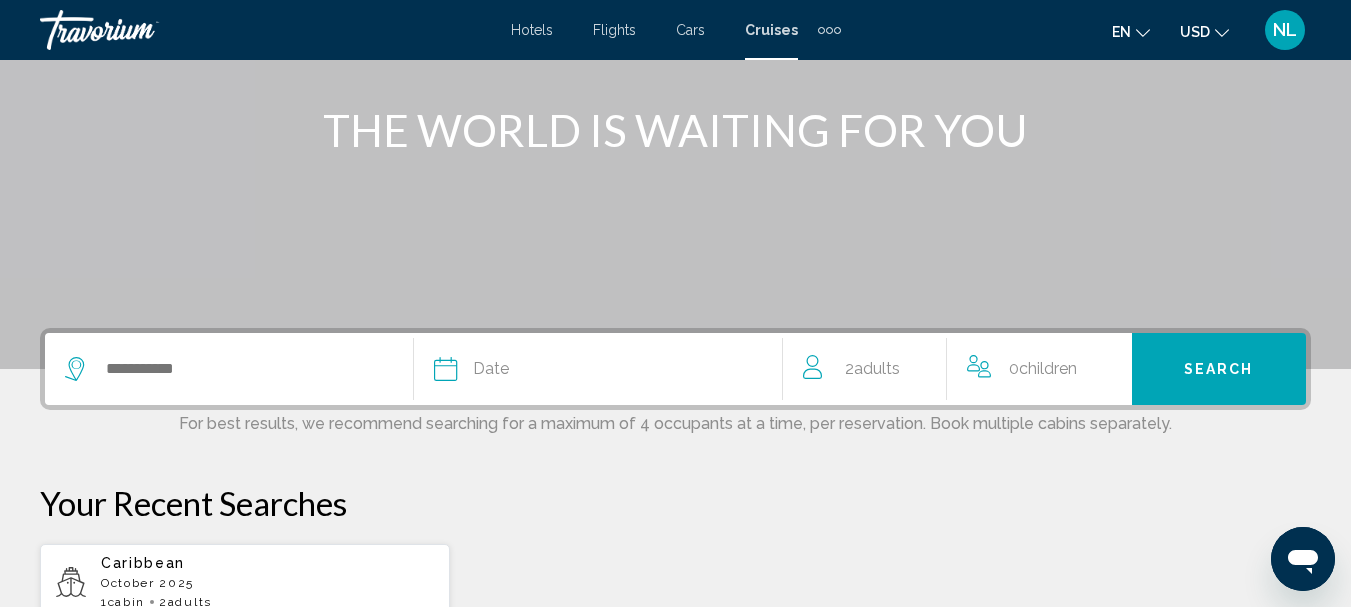 click 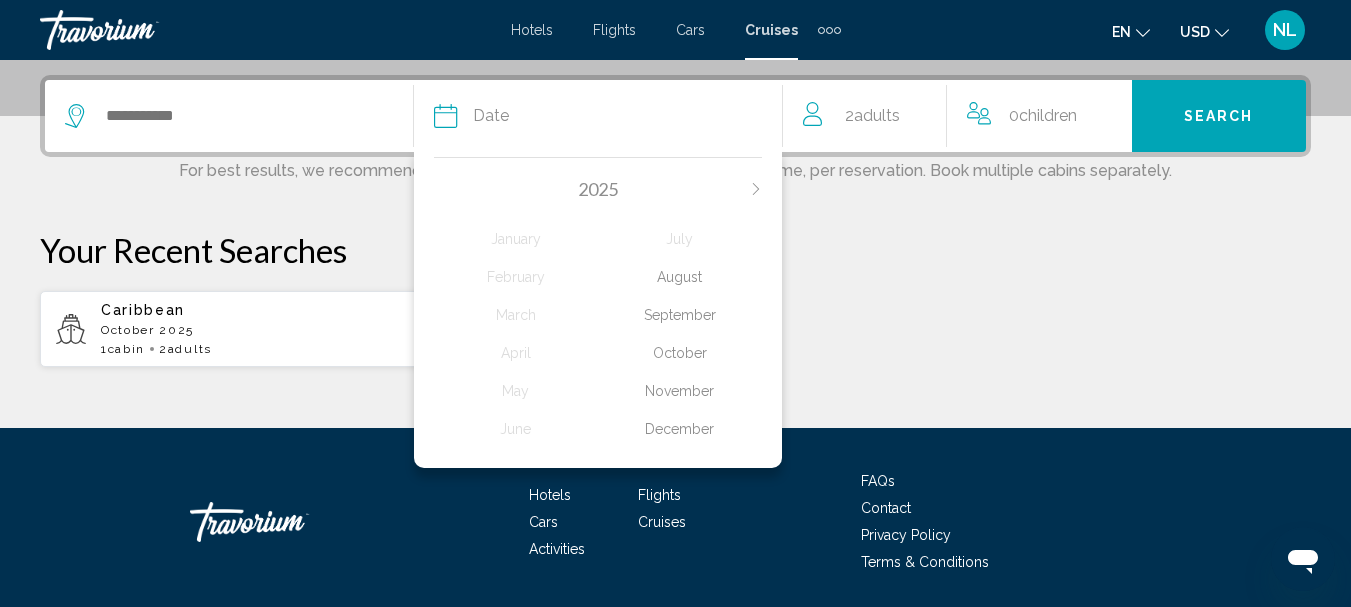 scroll, scrollTop: 494, scrollLeft: 0, axis: vertical 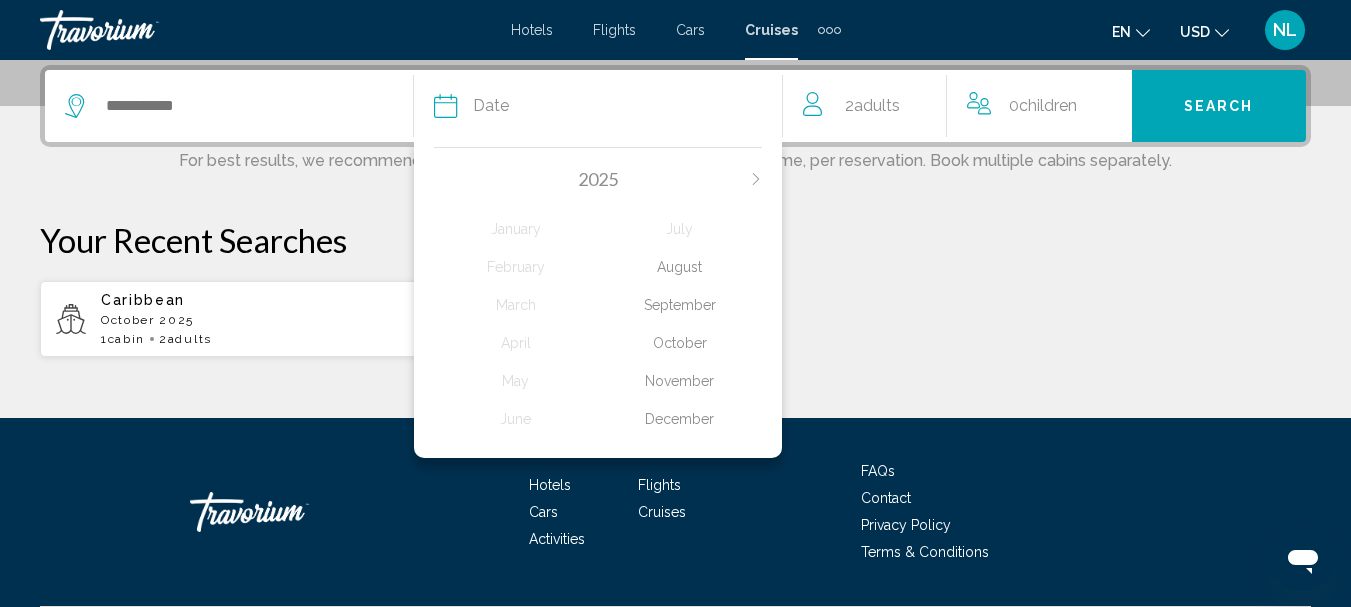 click 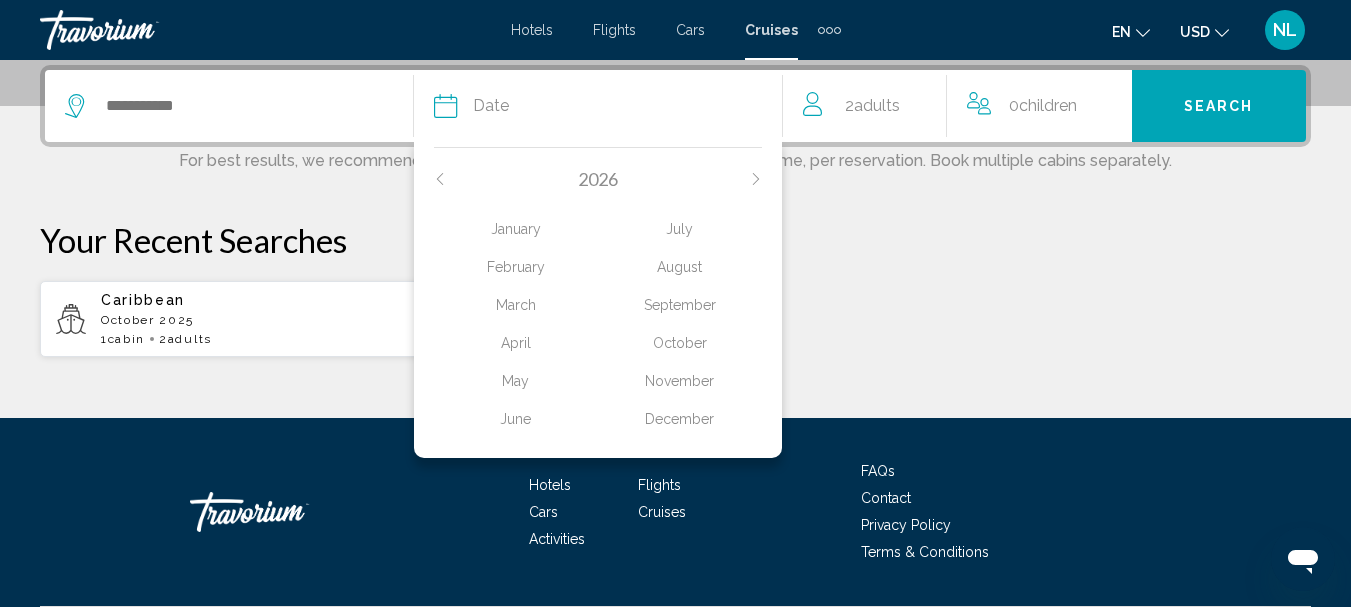 click on "March" 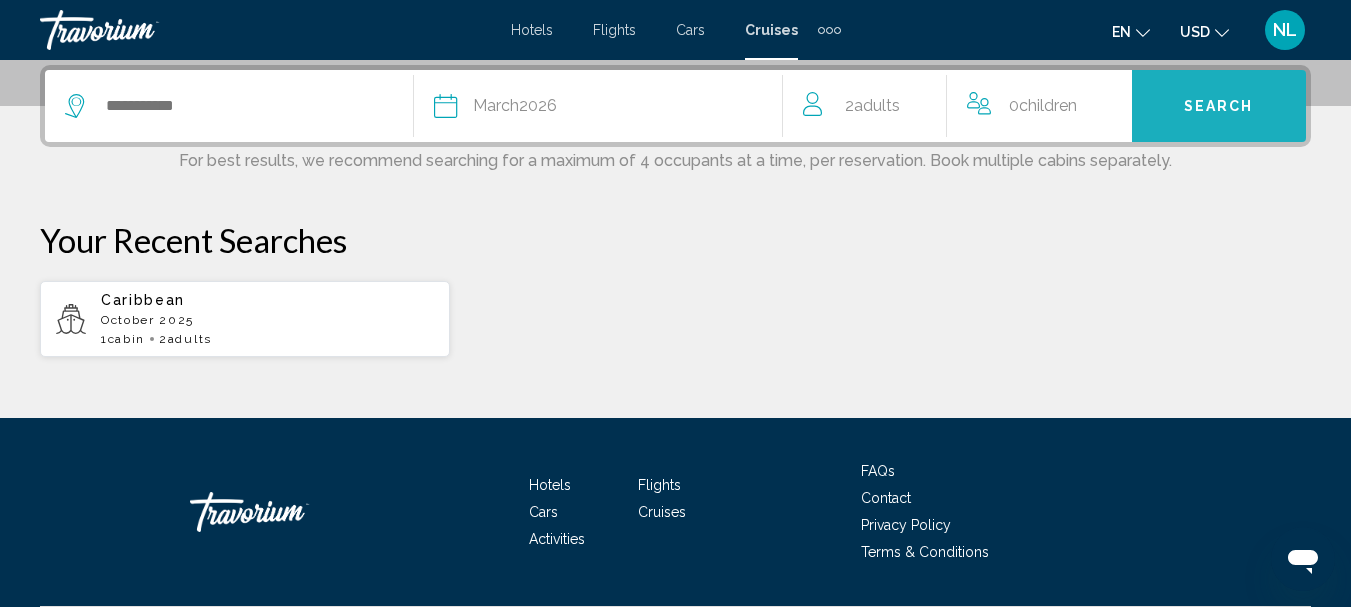 click on "Search" at bounding box center (1219, 107) 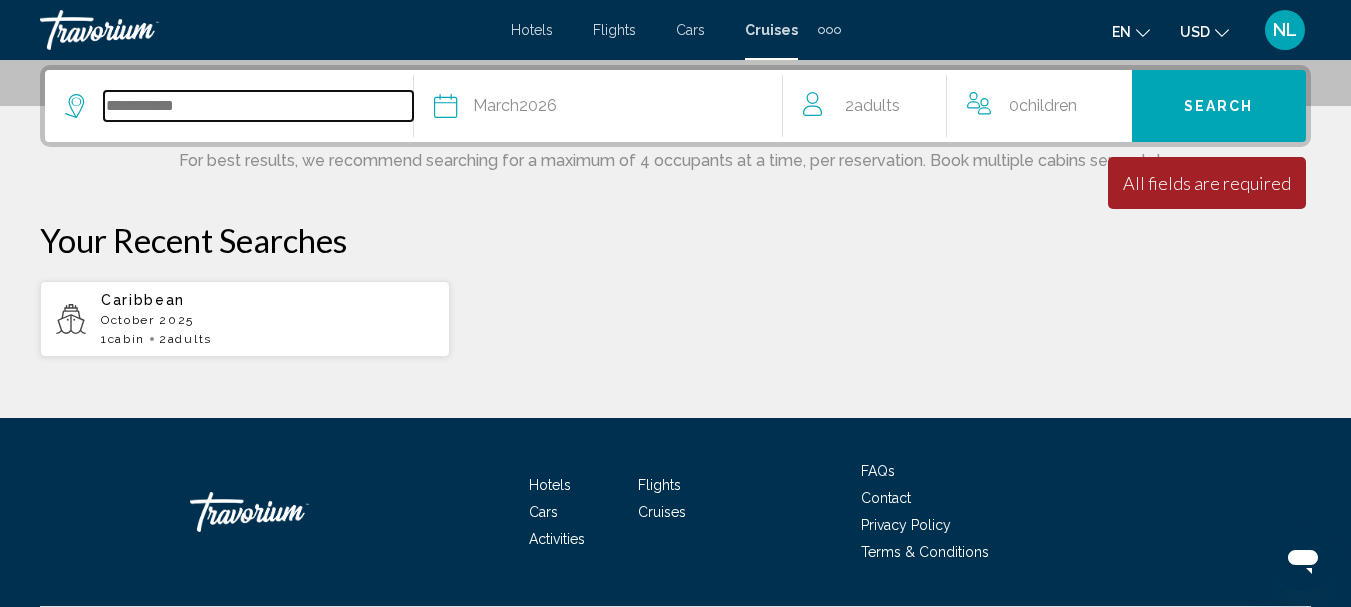 click at bounding box center (258, 106) 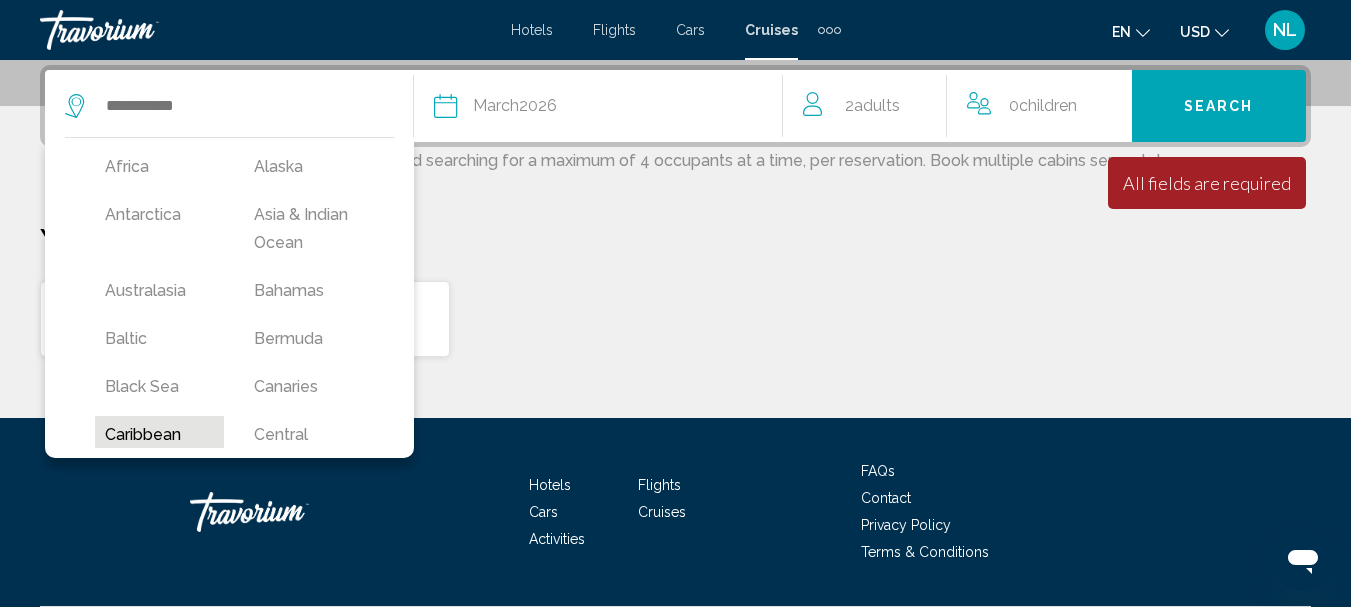 click on "Caribbean" at bounding box center (159, 435) 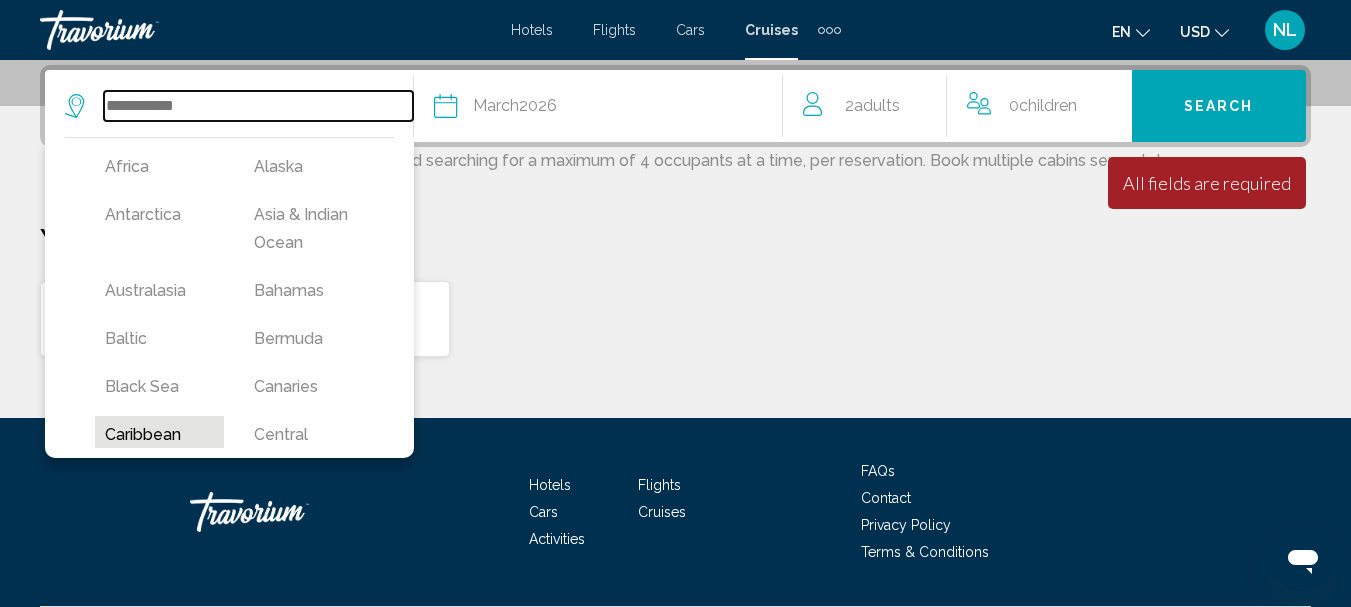 type on "*********" 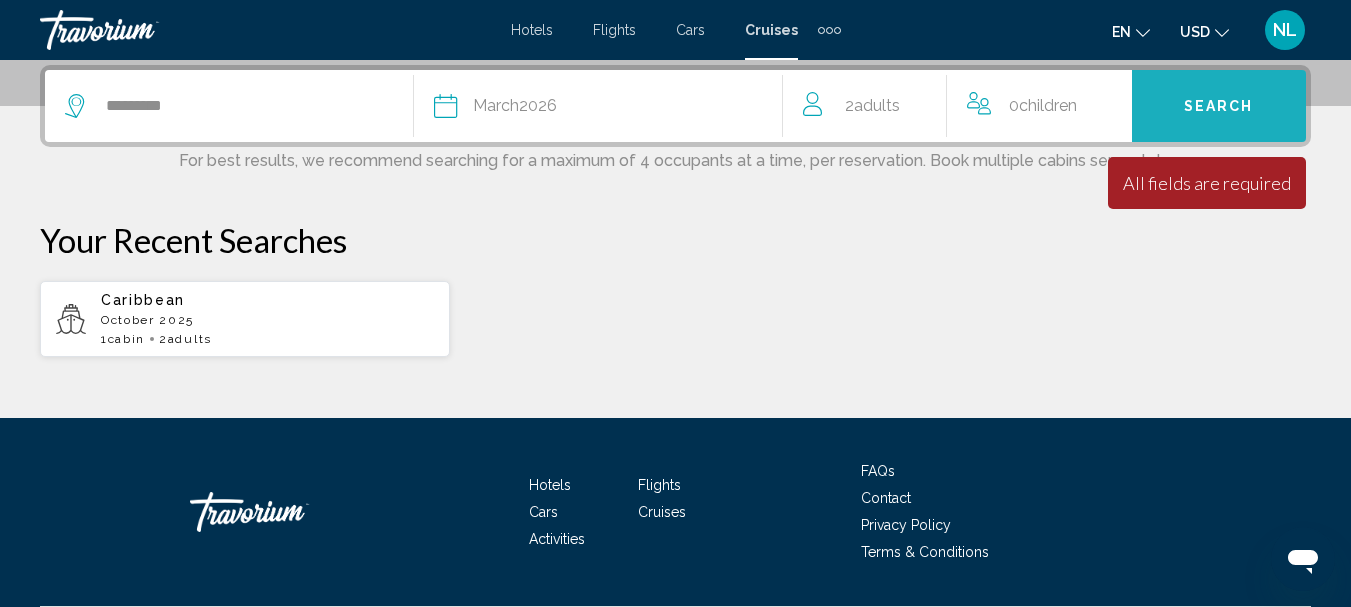 click on "Search" at bounding box center [1219, 106] 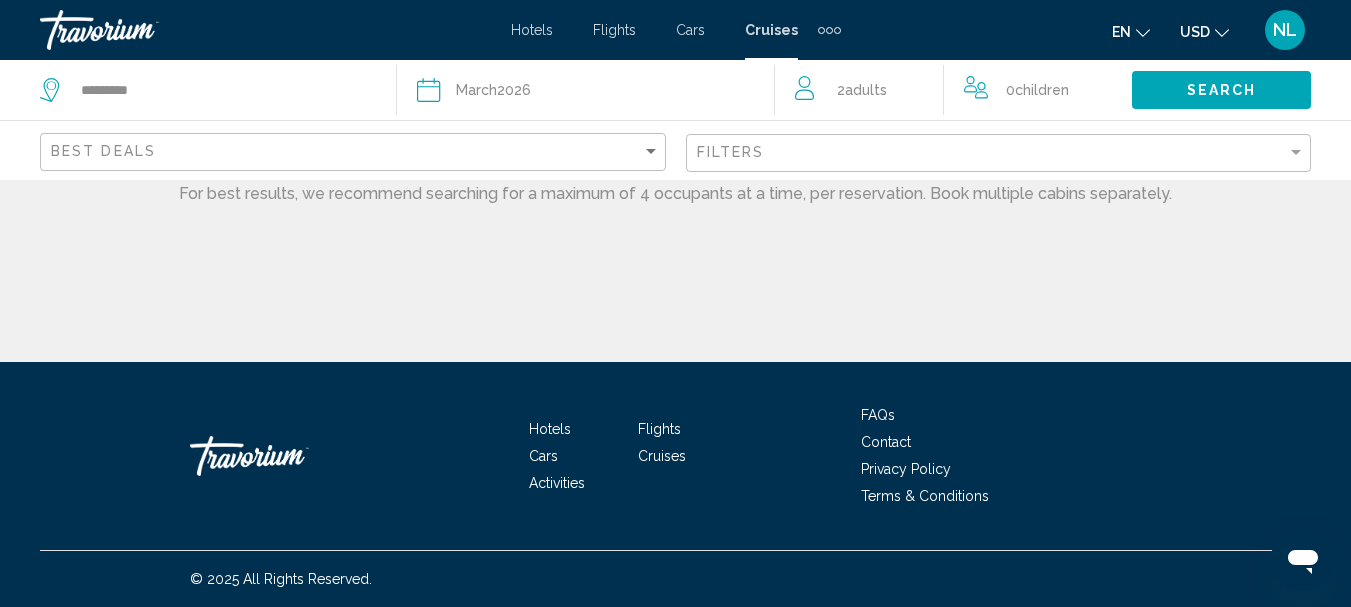 scroll, scrollTop: 0, scrollLeft: 0, axis: both 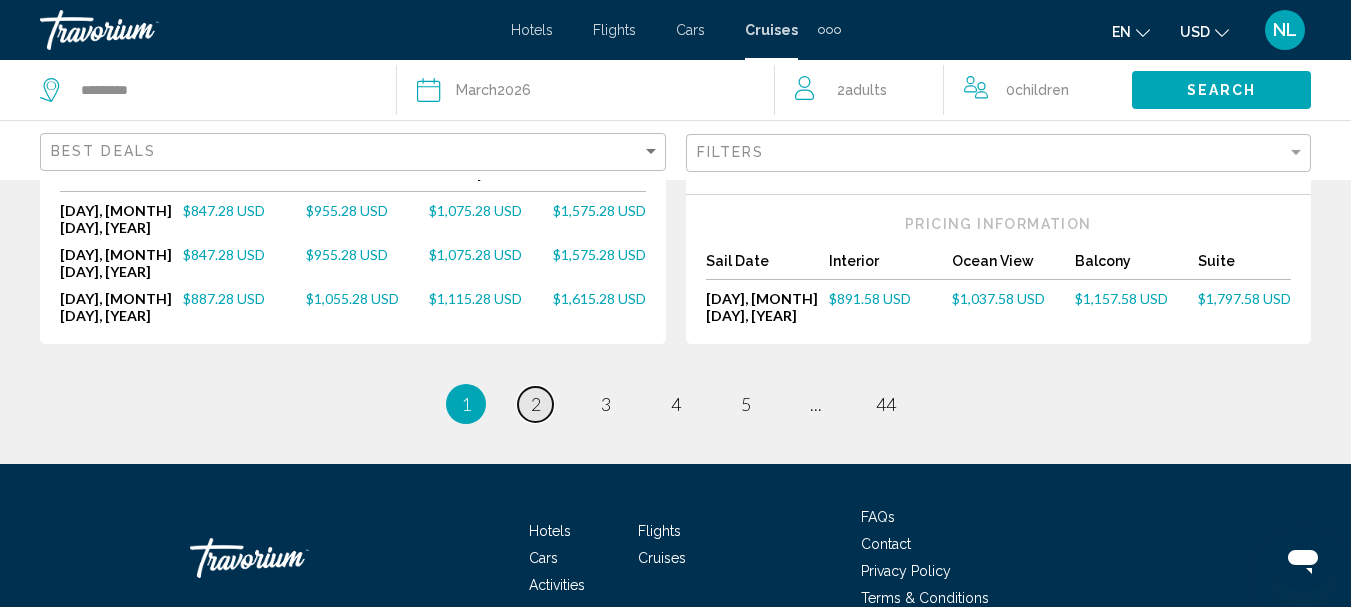 click on "2" at bounding box center (536, 404) 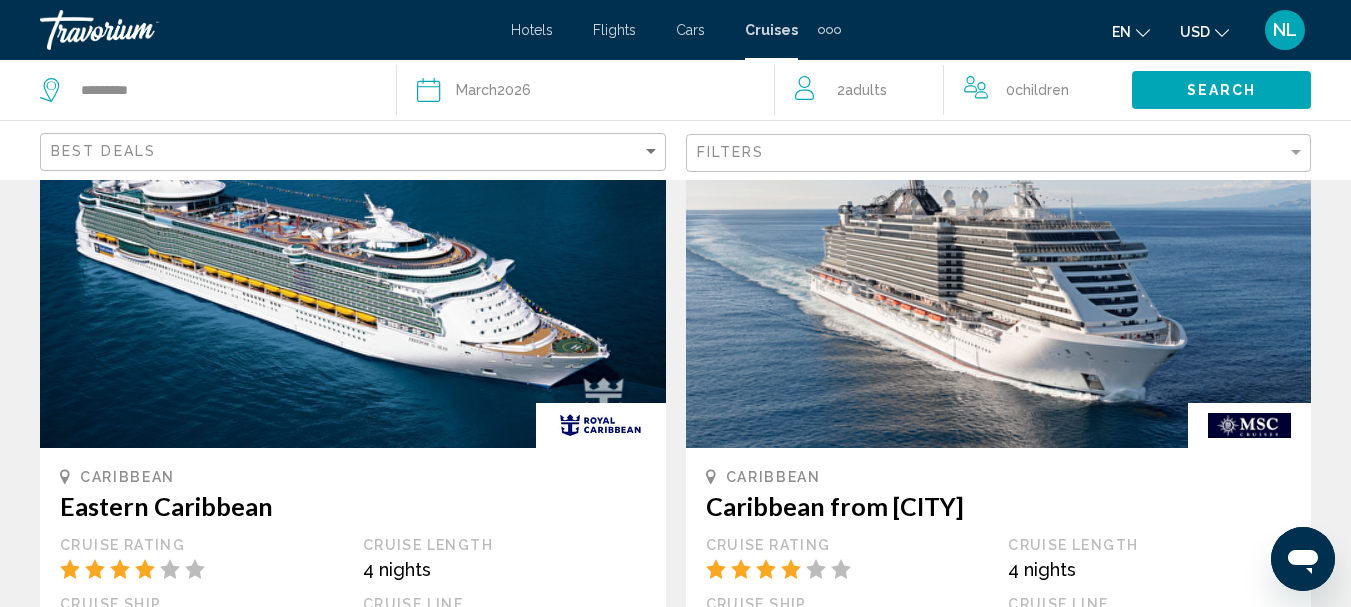 scroll, scrollTop: 0, scrollLeft: 0, axis: both 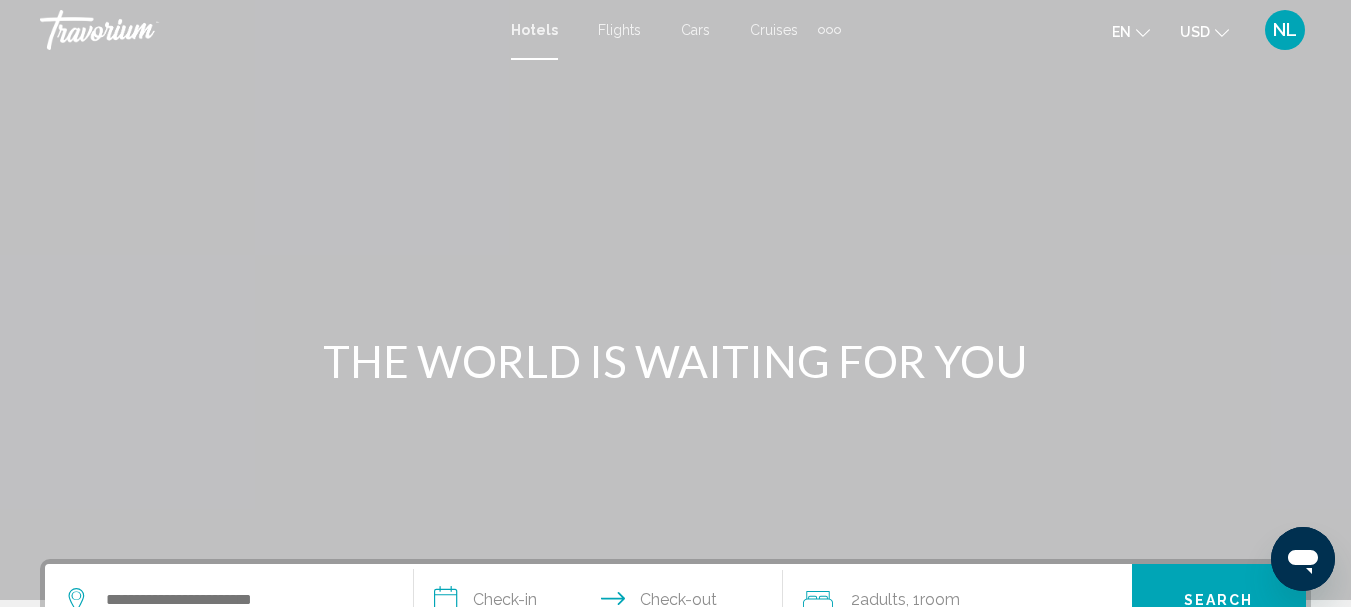 click on "USD" 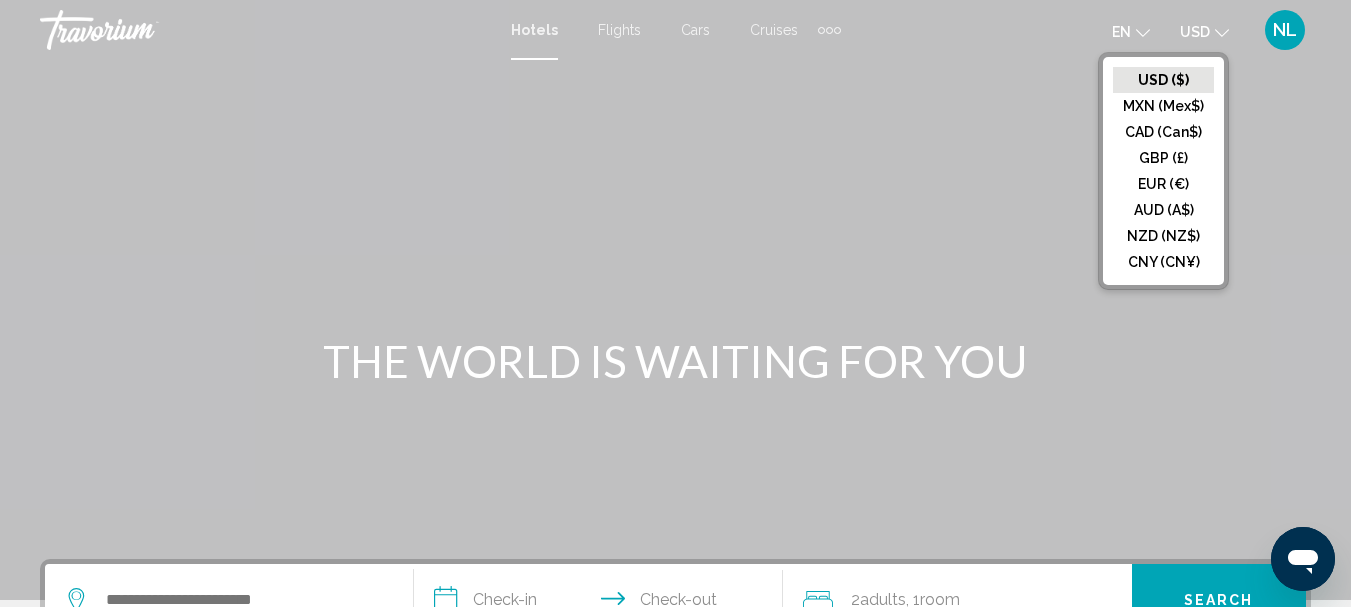 click on "CAD (Can$)" 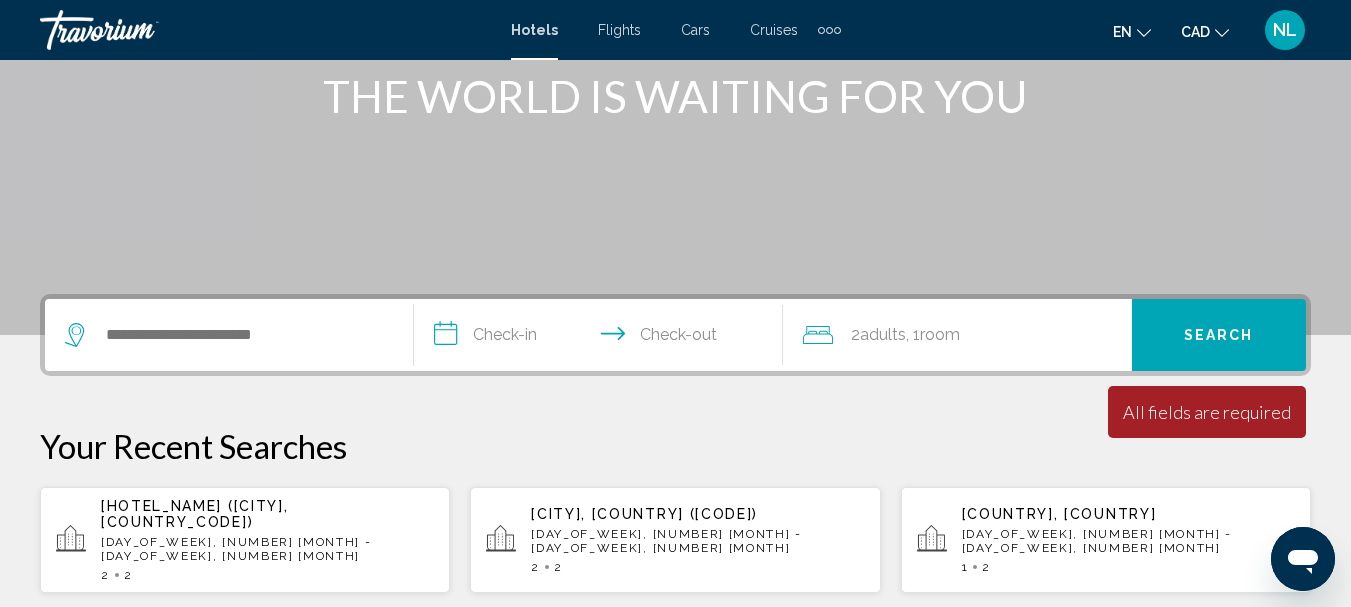 scroll, scrollTop: 300, scrollLeft: 0, axis: vertical 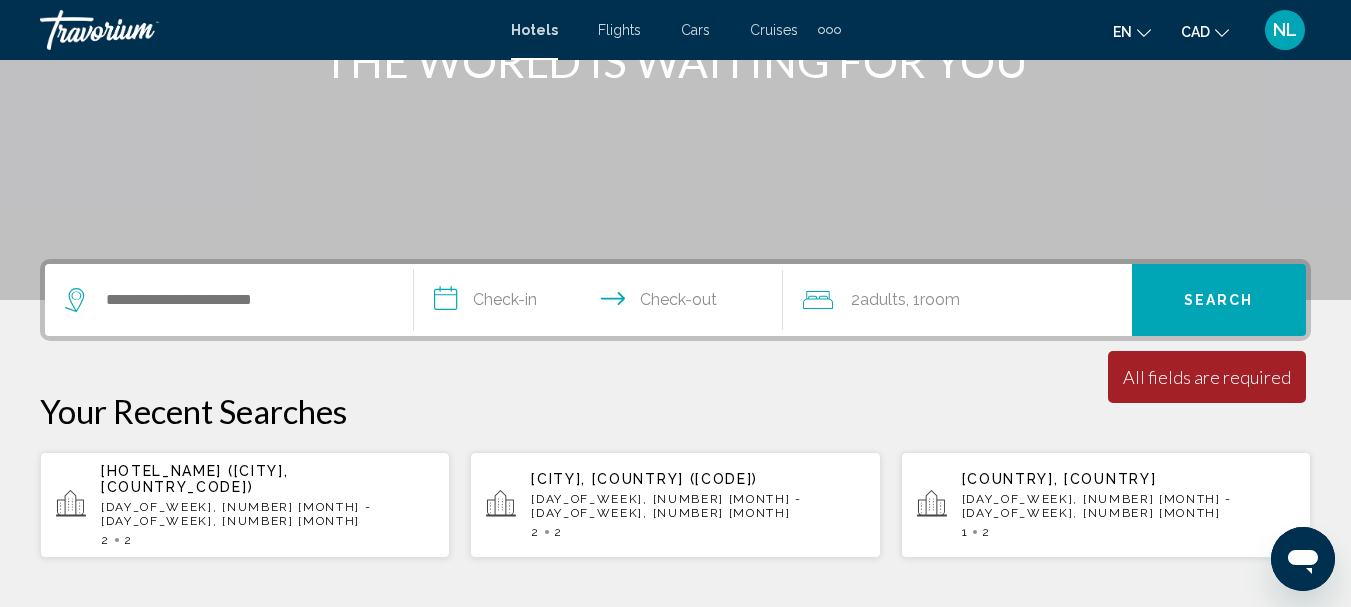 click on "[DAY_OF_WEEK], [NUMBER] [MONTH] - [DAY_OF_WEEK], [NUMBER] [MONTH]" at bounding box center (267, 514) 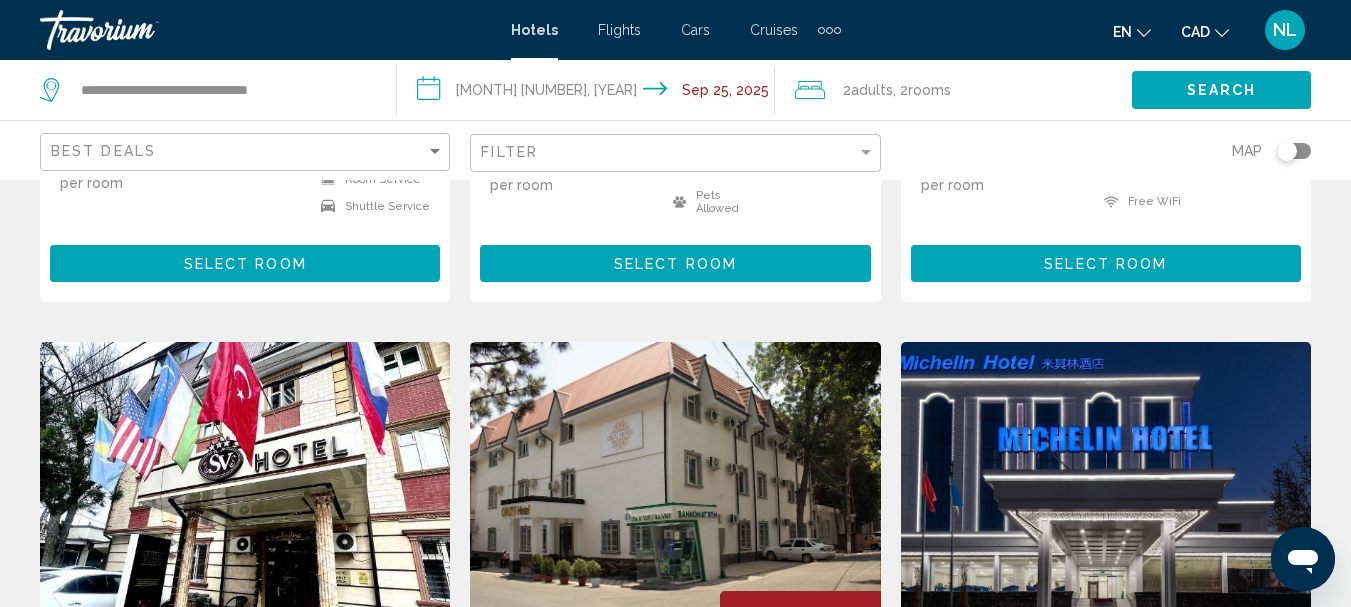 scroll, scrollTop: 1872, scrollLeft: 0, axis: vertical 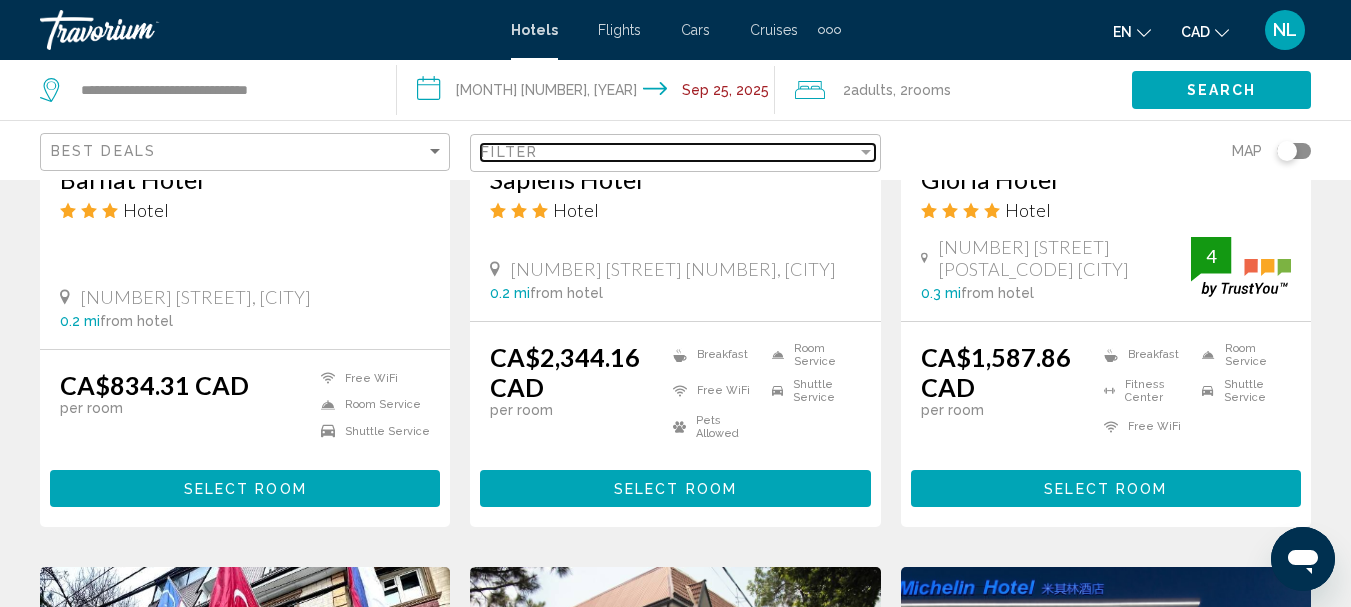drag, startPoint x: 863, startPoint y: 144, endPoint x: 859, endPoint y: 171, distance: 27.294687 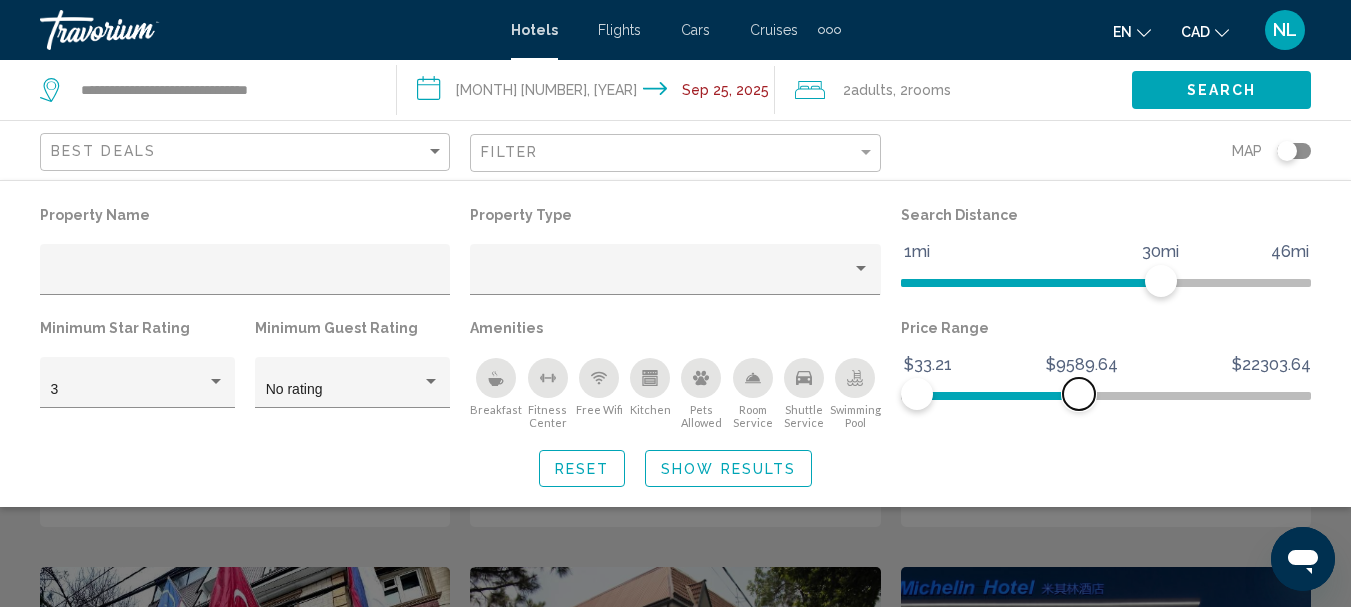 drag, startPoint x: 1297, startPoint y: 395, endPoint x: 1079, endPoint y: 421, distance: 219.54498 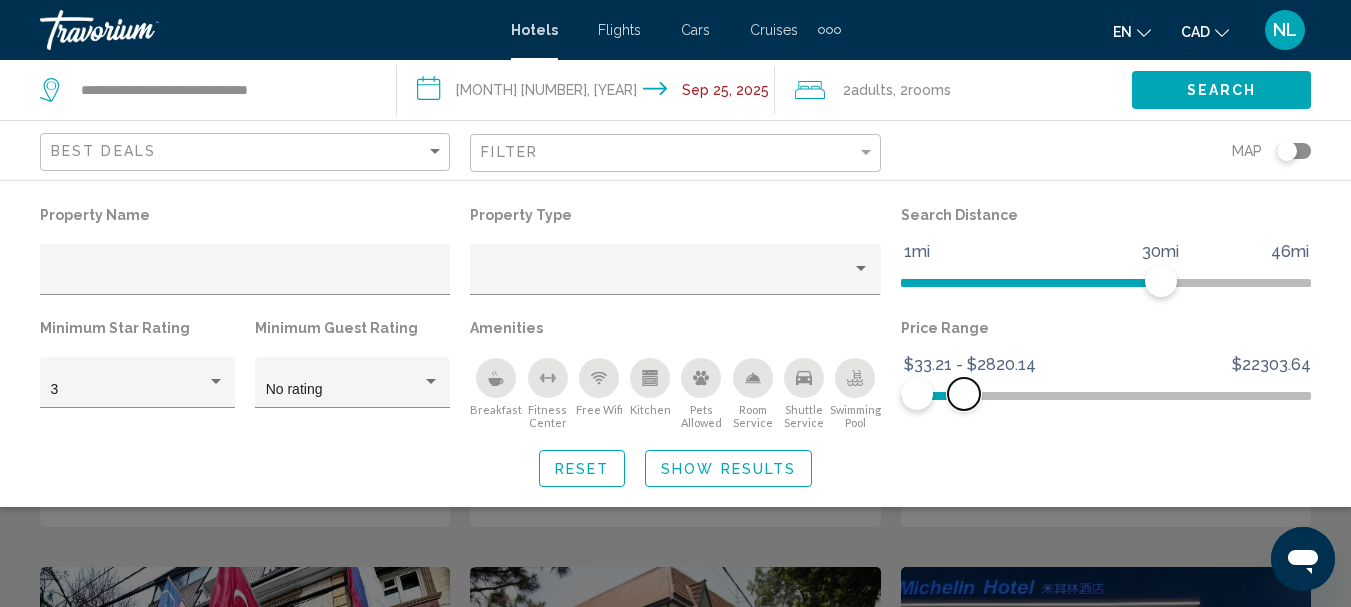drag, startPoint x: 1066, startPoint y: 391, endPoint x: 954, endPoint y: 425, distance: 117.047 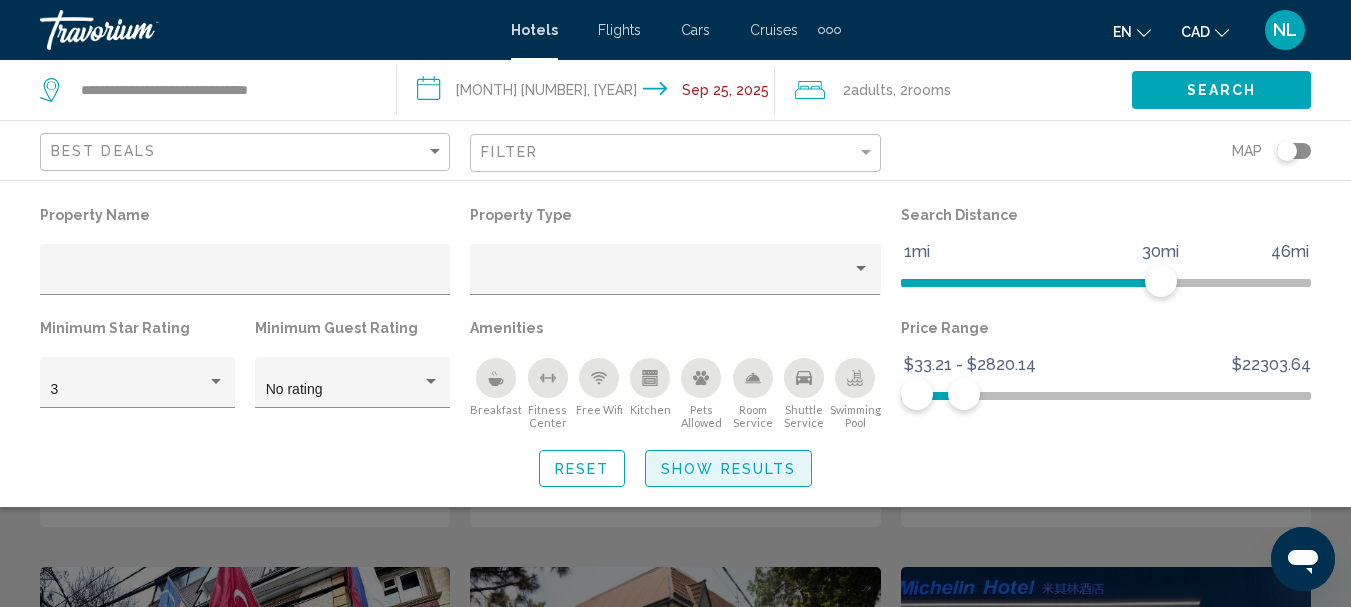click on "Show Results" 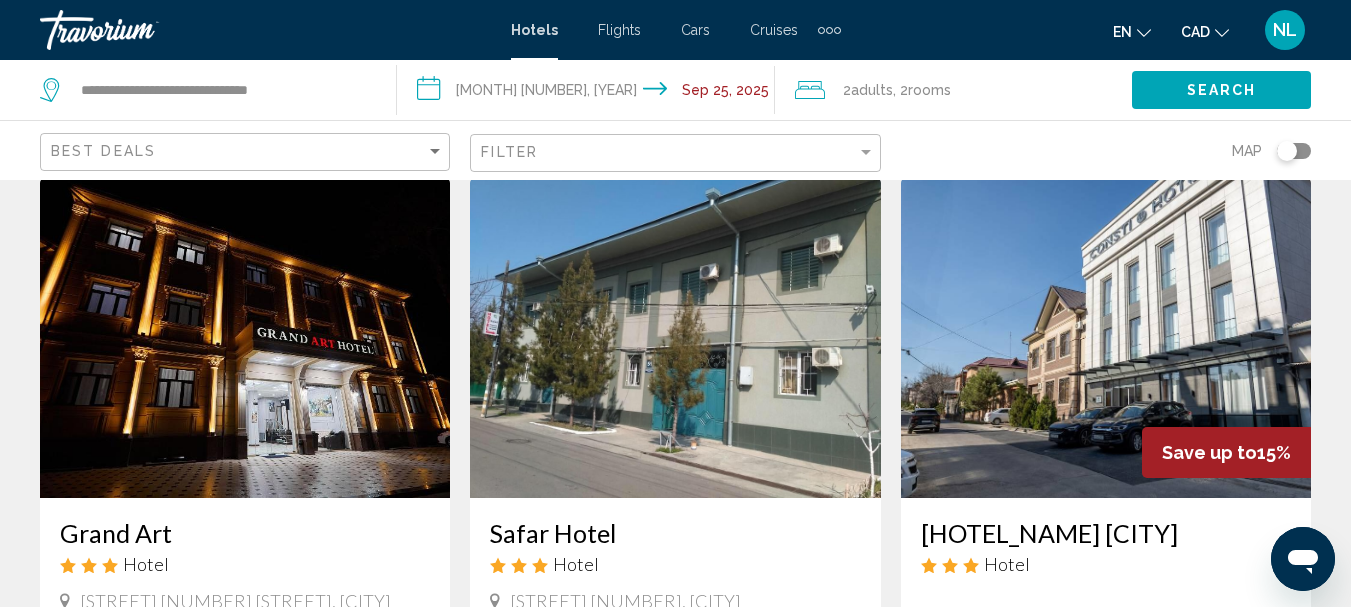 scroll, scrollTop: 0, scrollLeft: 0, axis: both 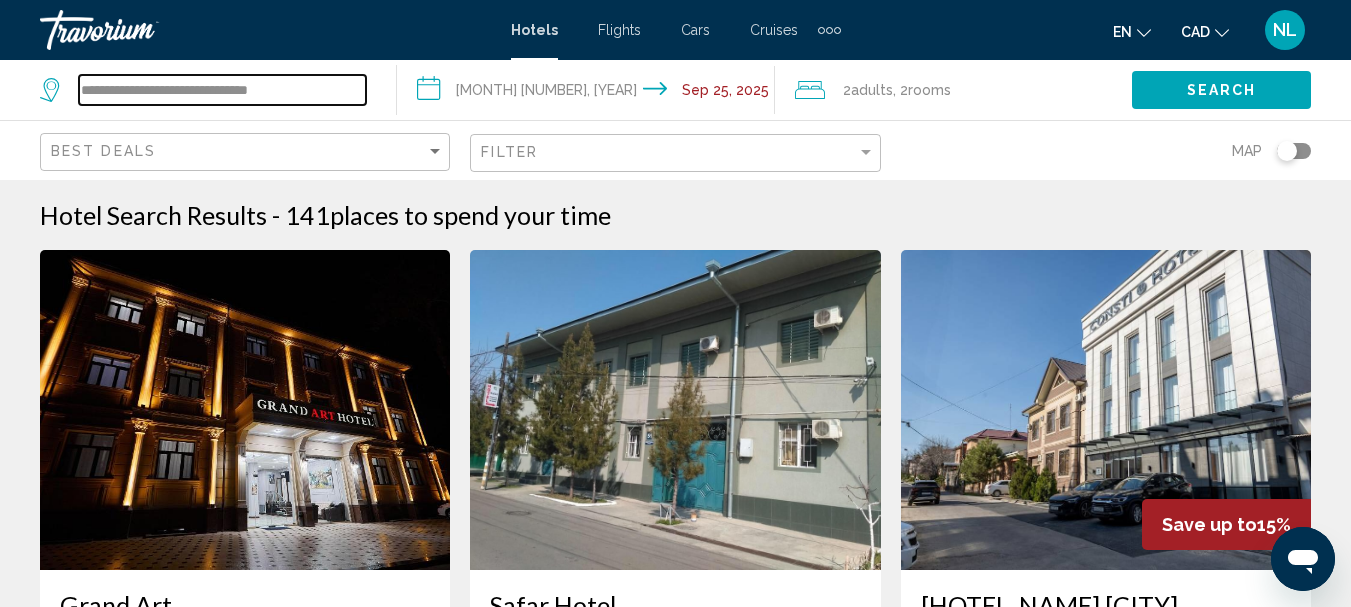click on "**********" at bounding box center [222, 90] 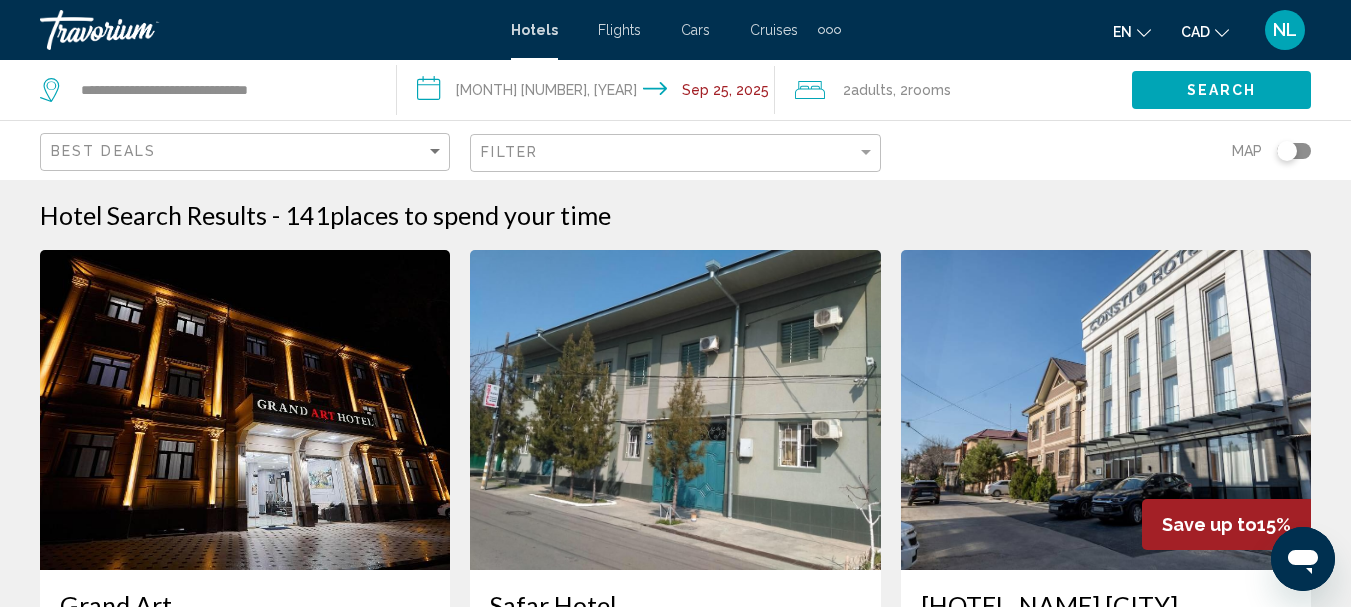 drag, startPoint x: 1031, startPoint y: 84, endPoint x: 1031, endPoint y: 102, distance: 18 